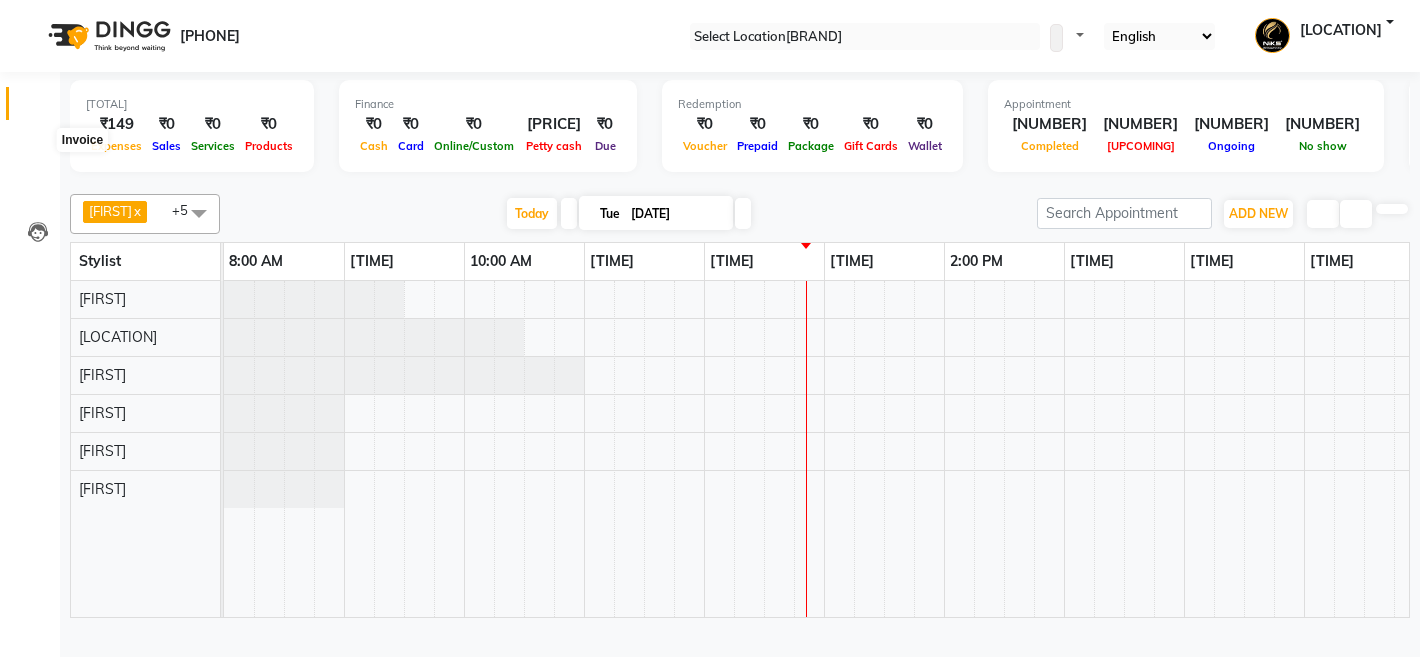 scroll, scrollTop: 0, scrollLeft: 0, axis: both 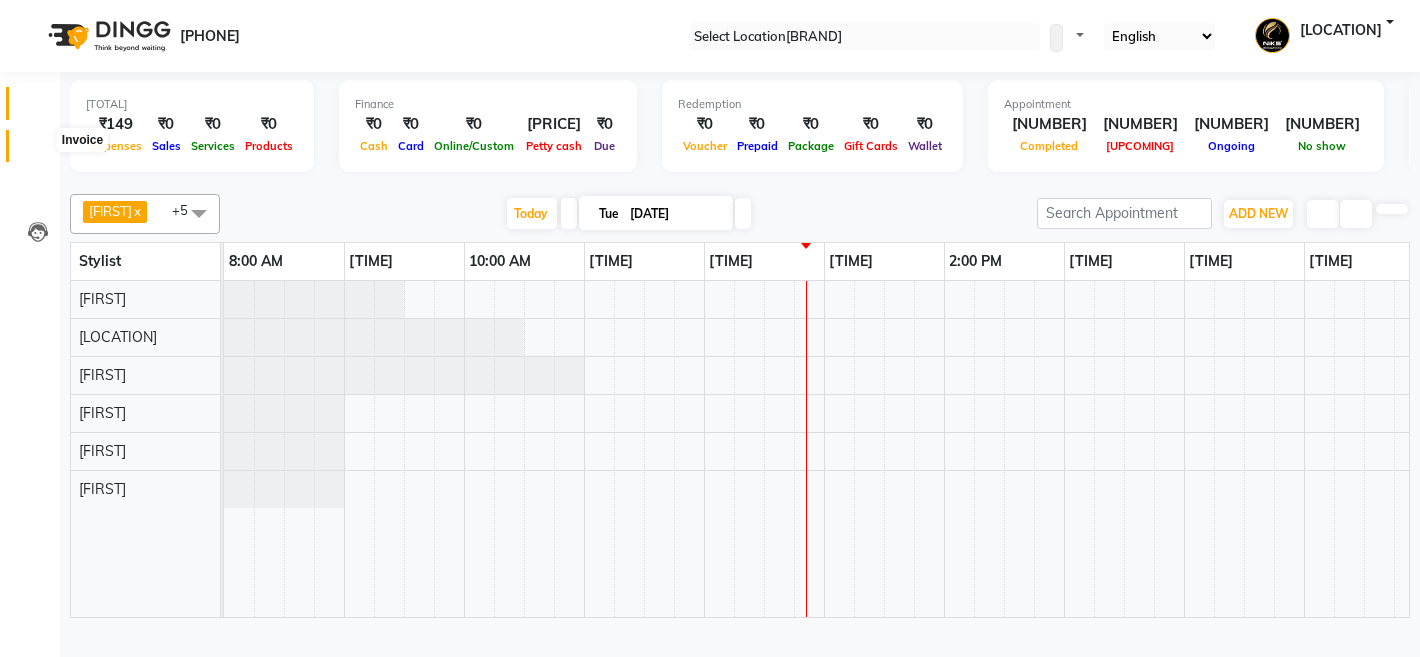 drag, startPoint x: 0, startPoint y: 0, endPoint x: 34, endPoint y: 149, distance: 152.82997 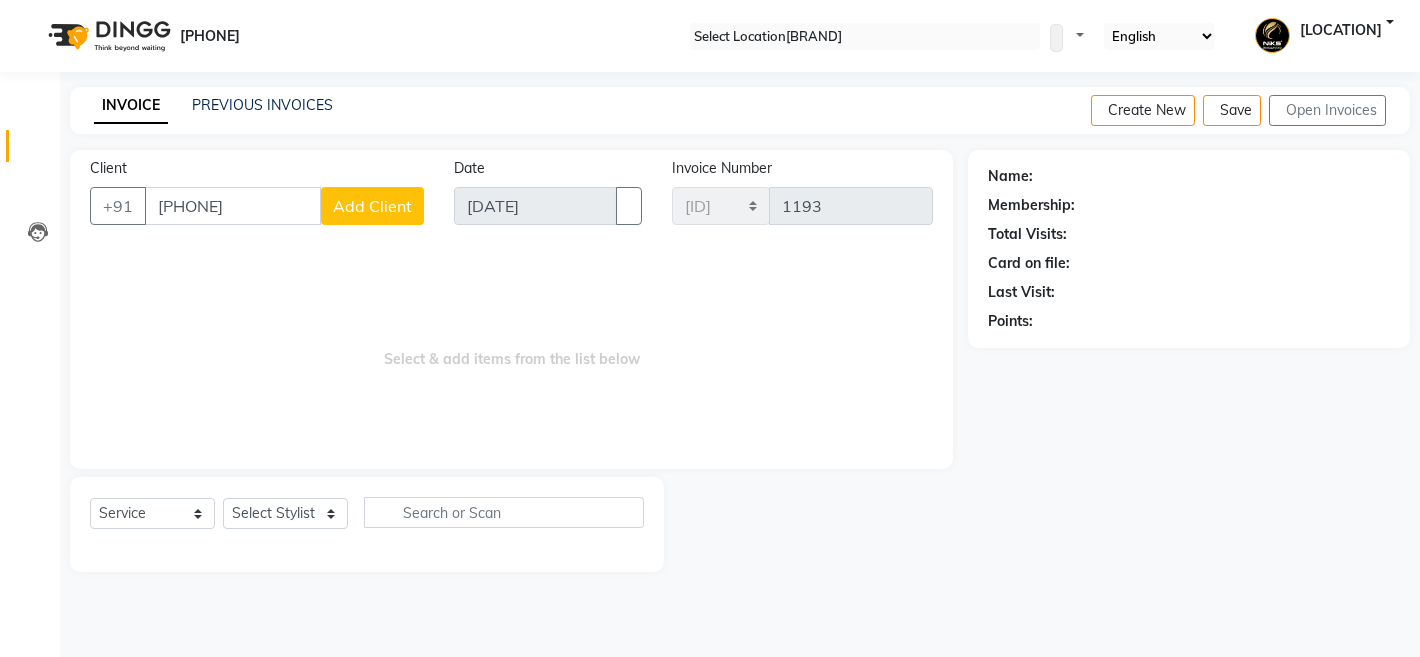 type on "[PHONE]" 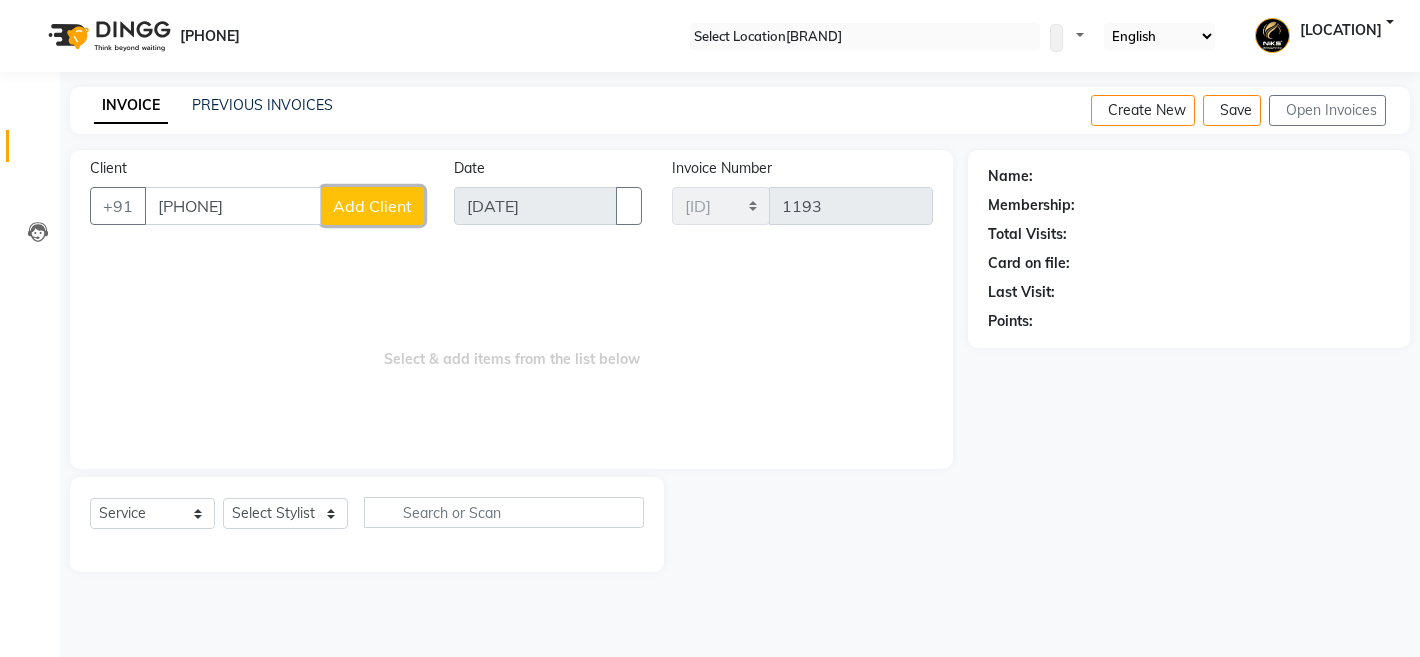 click on "Add Client" at bounding box center [372, 206] 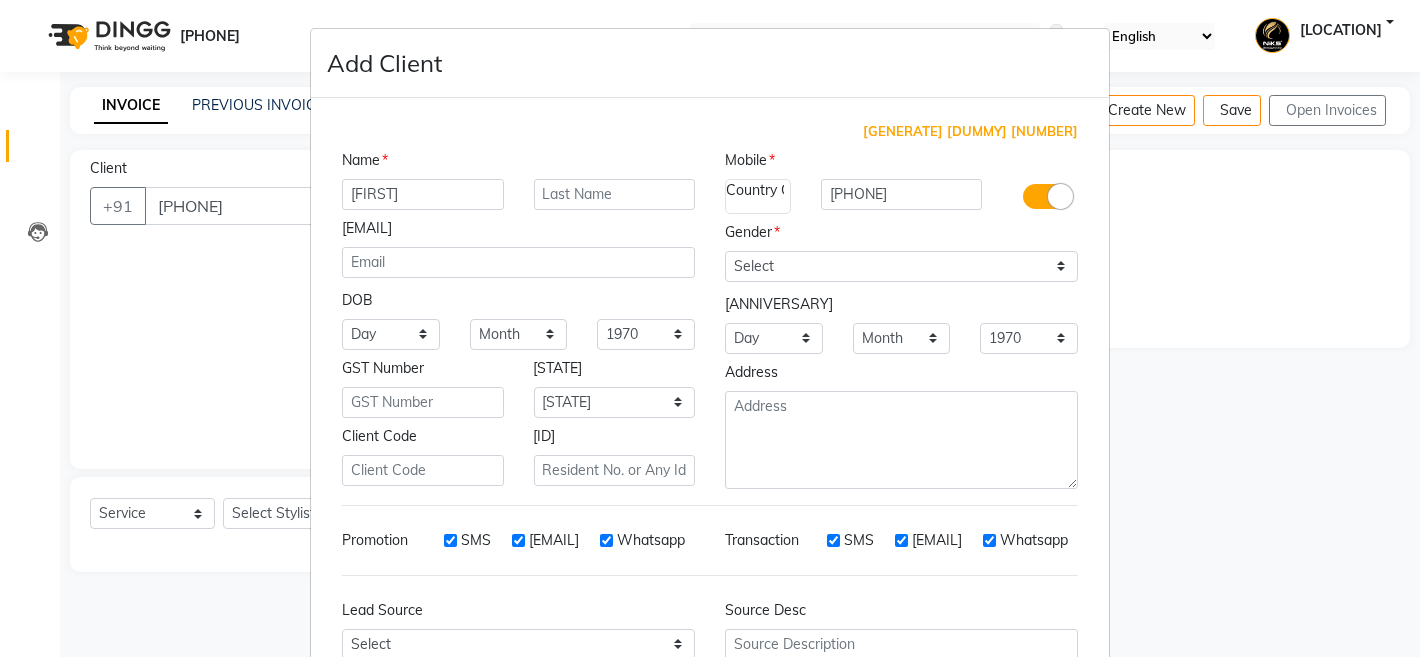 type on "[FIRST]" 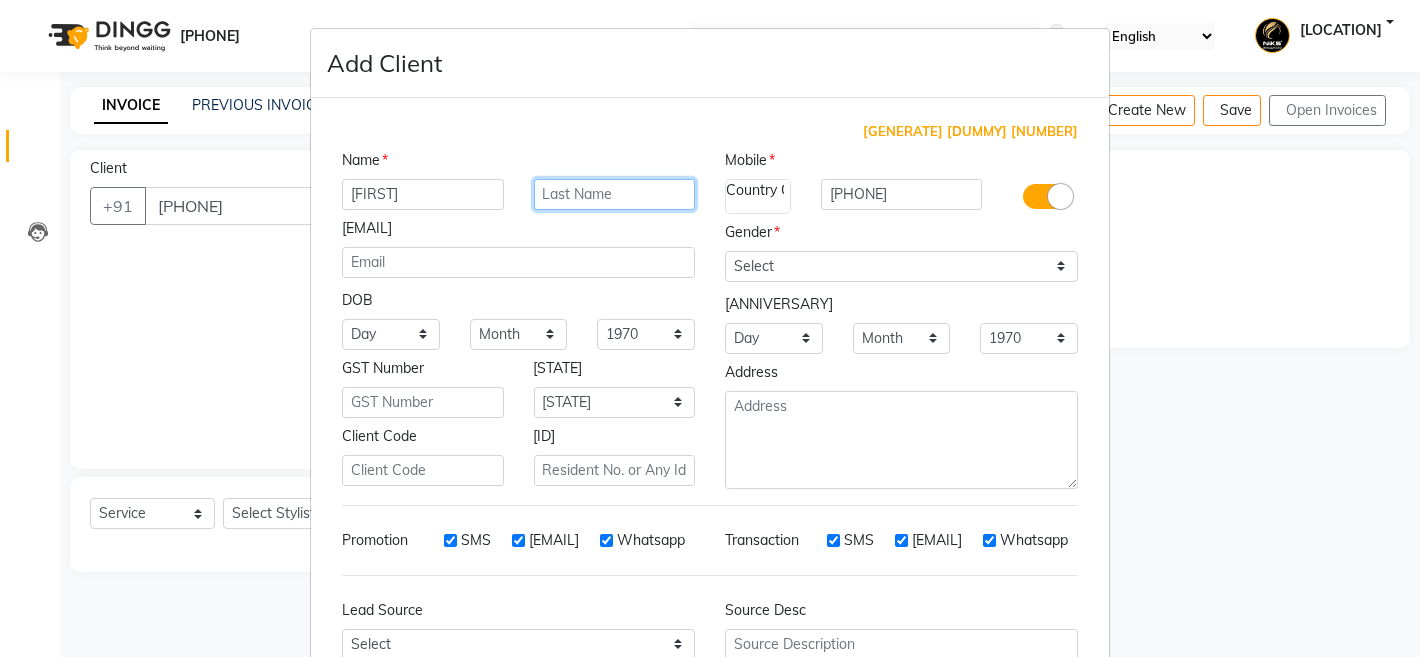 click at bounding box center [615, 194] 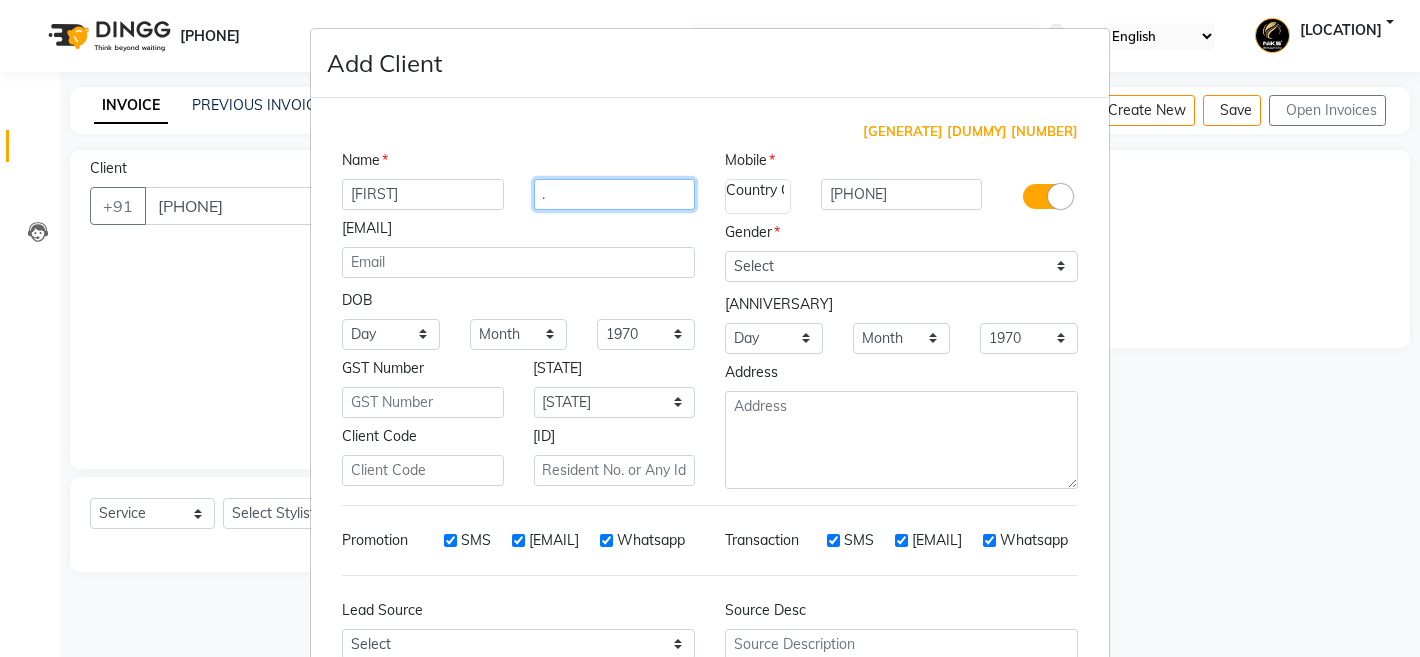 type on "." 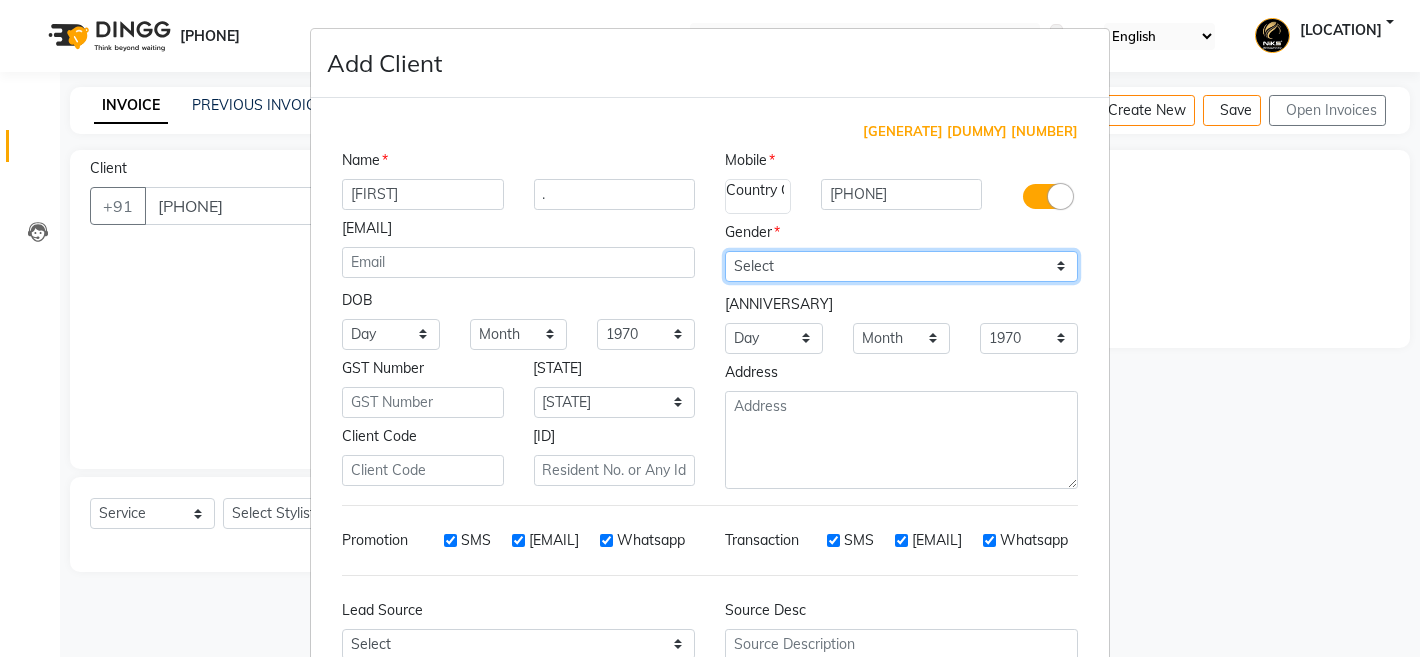 click on "Select Male Female Other Prefer Not To Say" at bounding box center [901, 266] 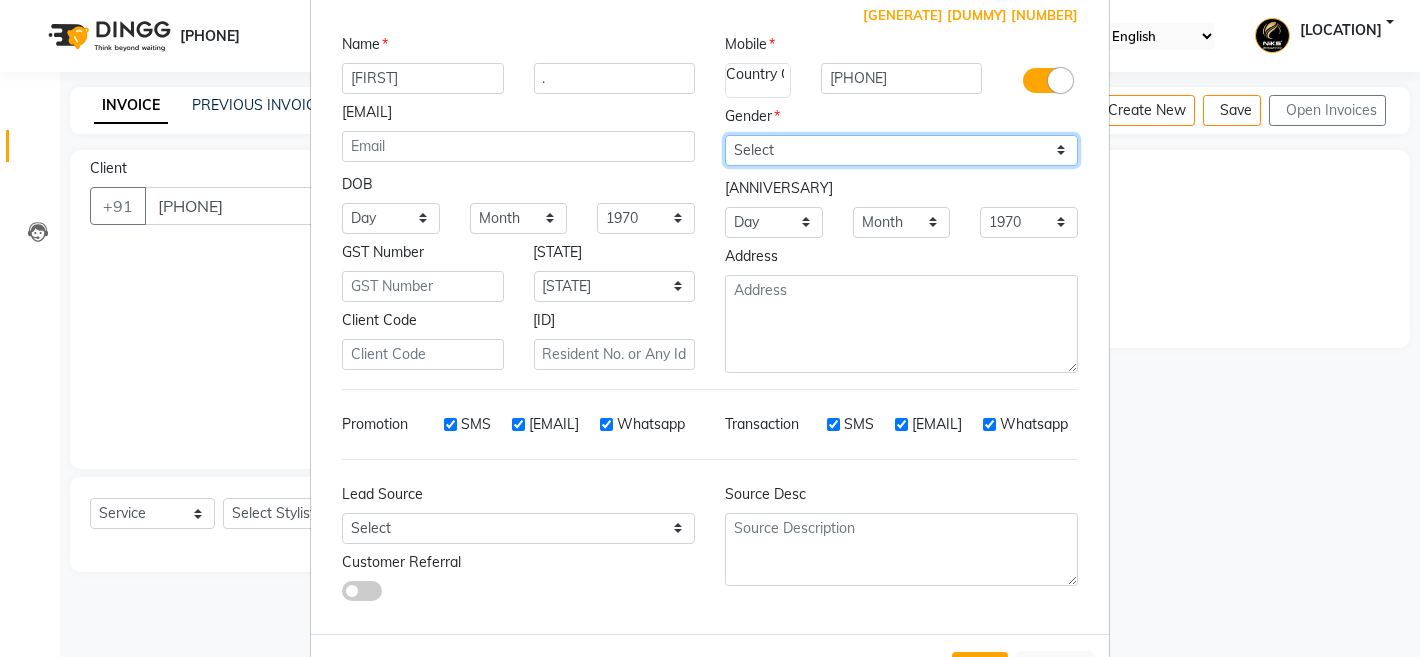 scroll, scrollTop: 190, scrollLeft: 0, axis: vertical 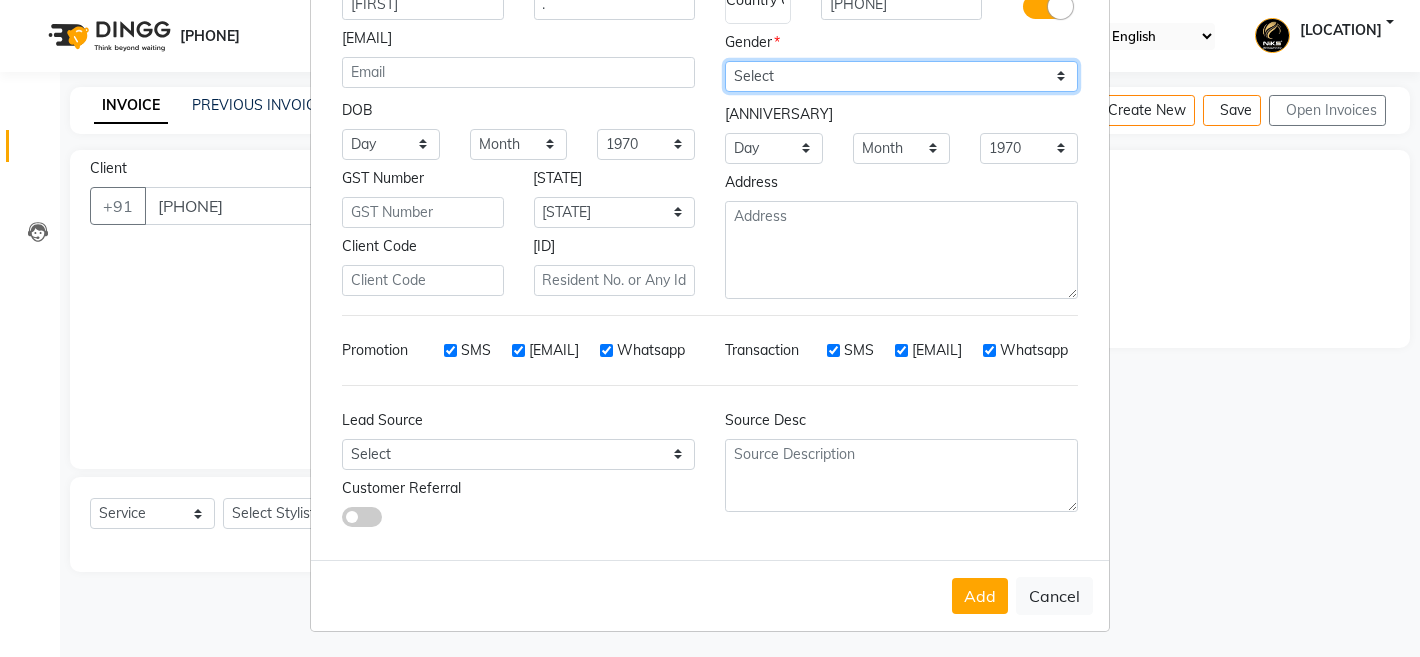 click on "Select Male Female Other Prefer Not To Say" at bounding box center (901, 76) 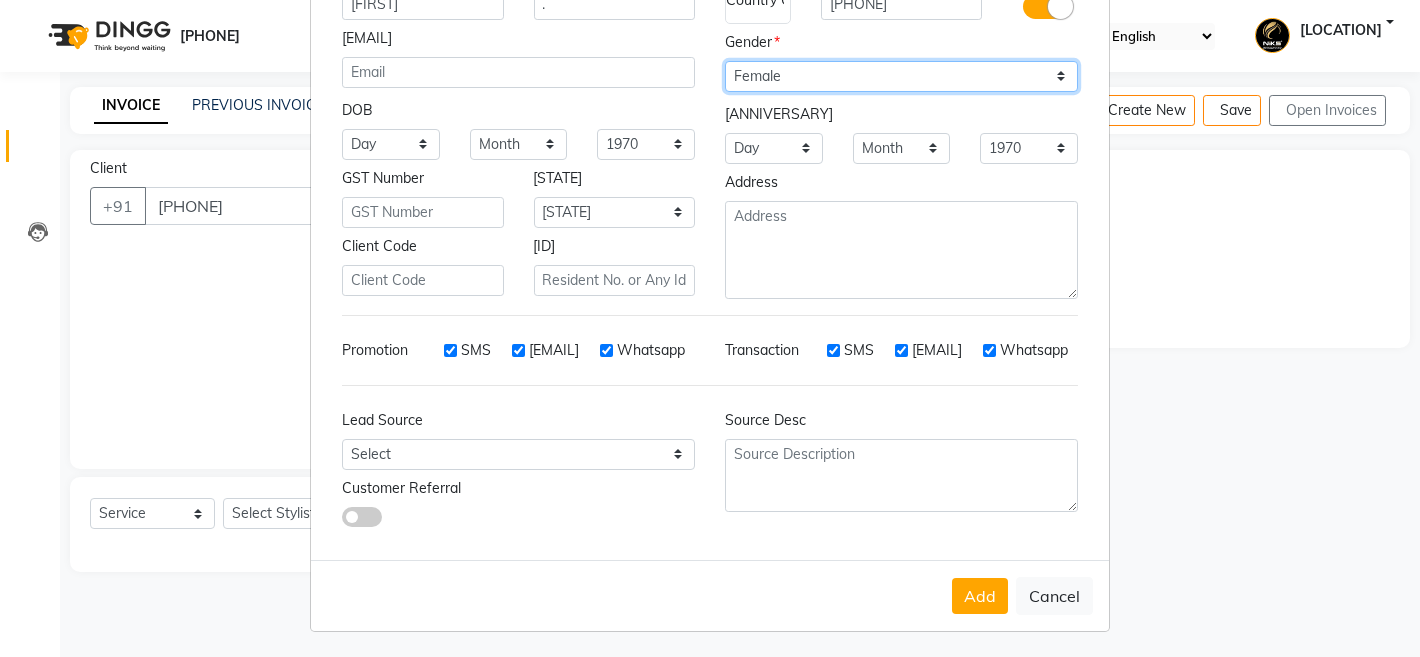 click on "Select Male Female Other Prefer Not To Say" at bounding box center [901, 76] 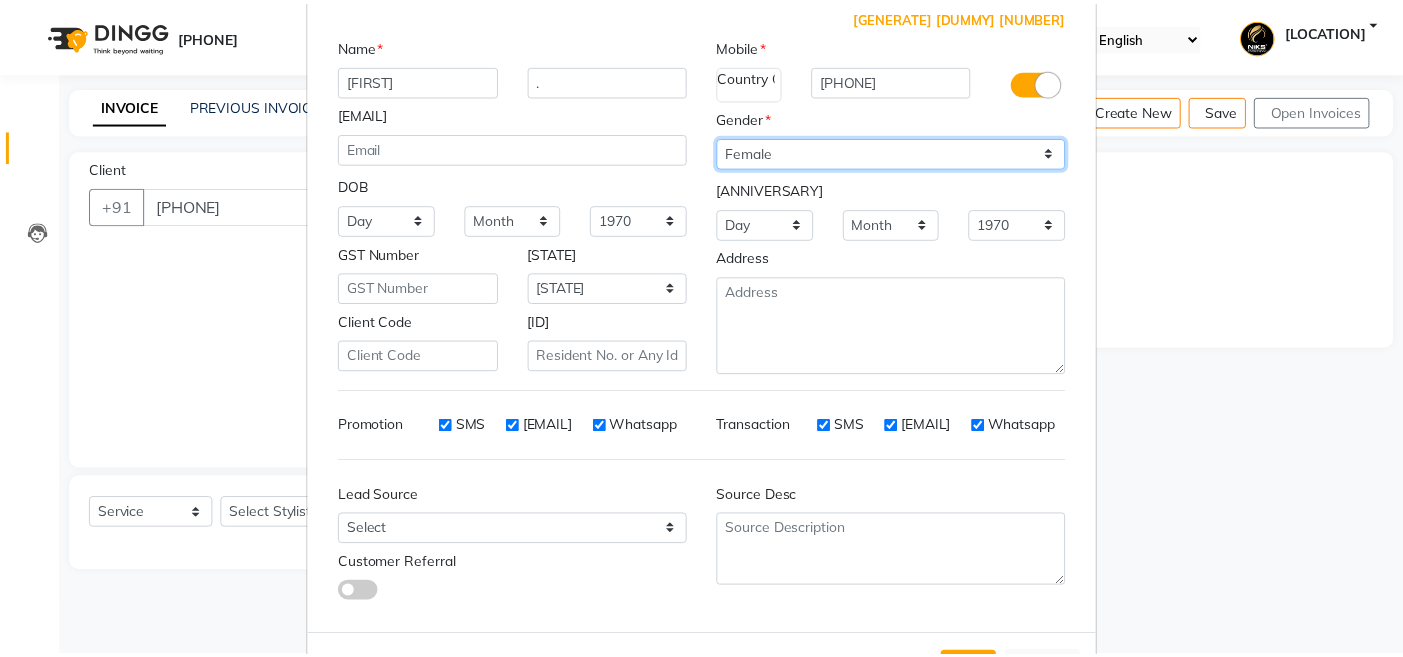 scroll, scrollTop: 190, scrollLeft: 0, axis: vertical 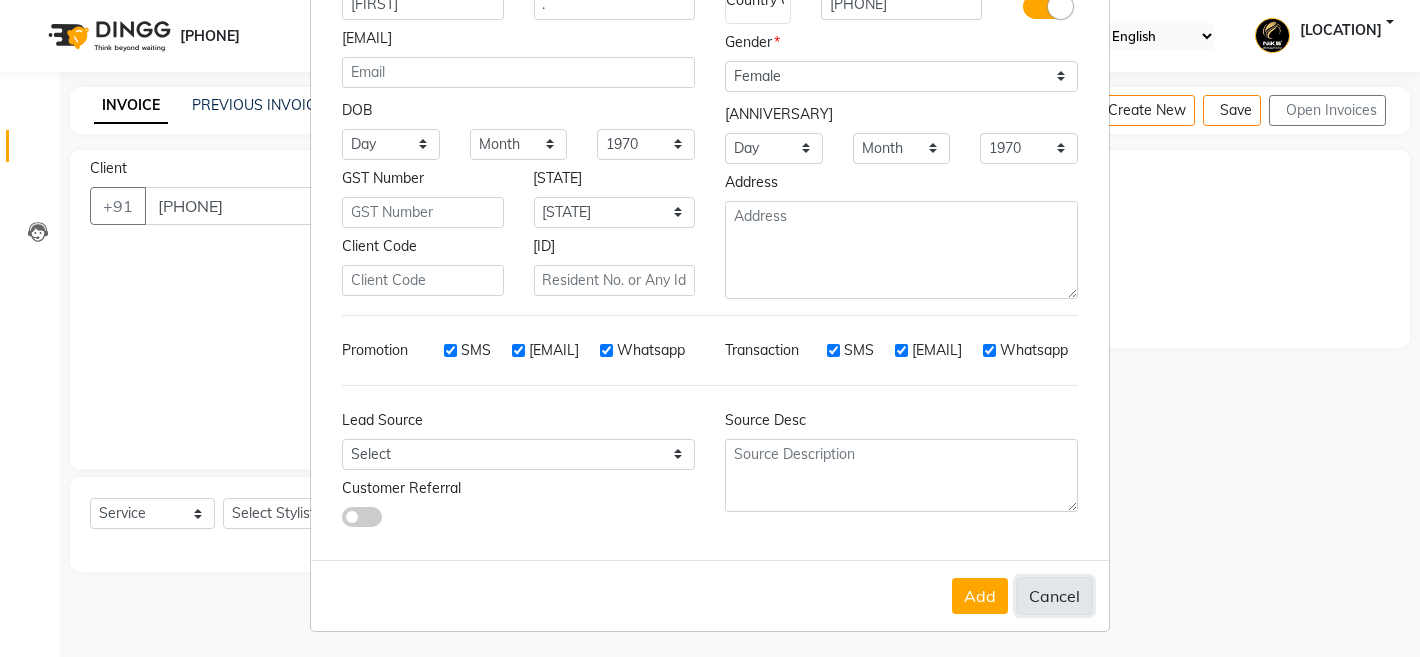 click on "Cancel" at bounding box center (1054, 596) 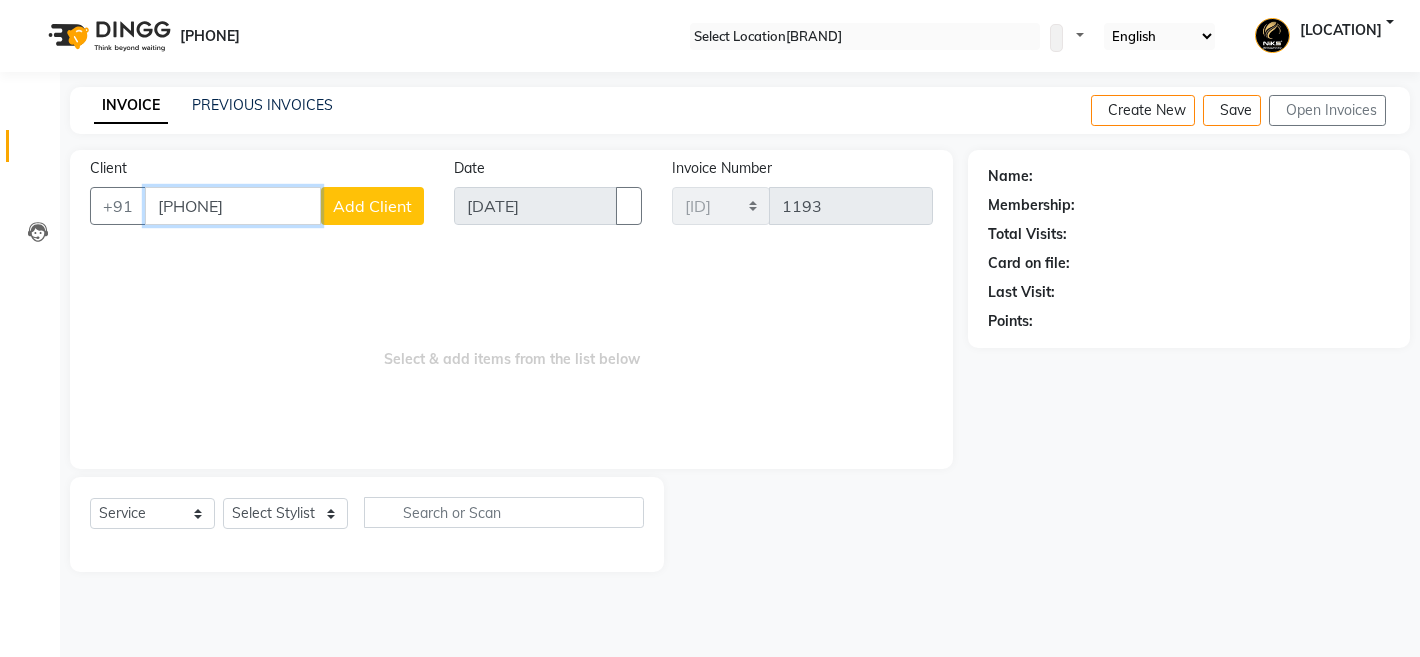 click on "[PHONE]" at bounding box center (233, 206) 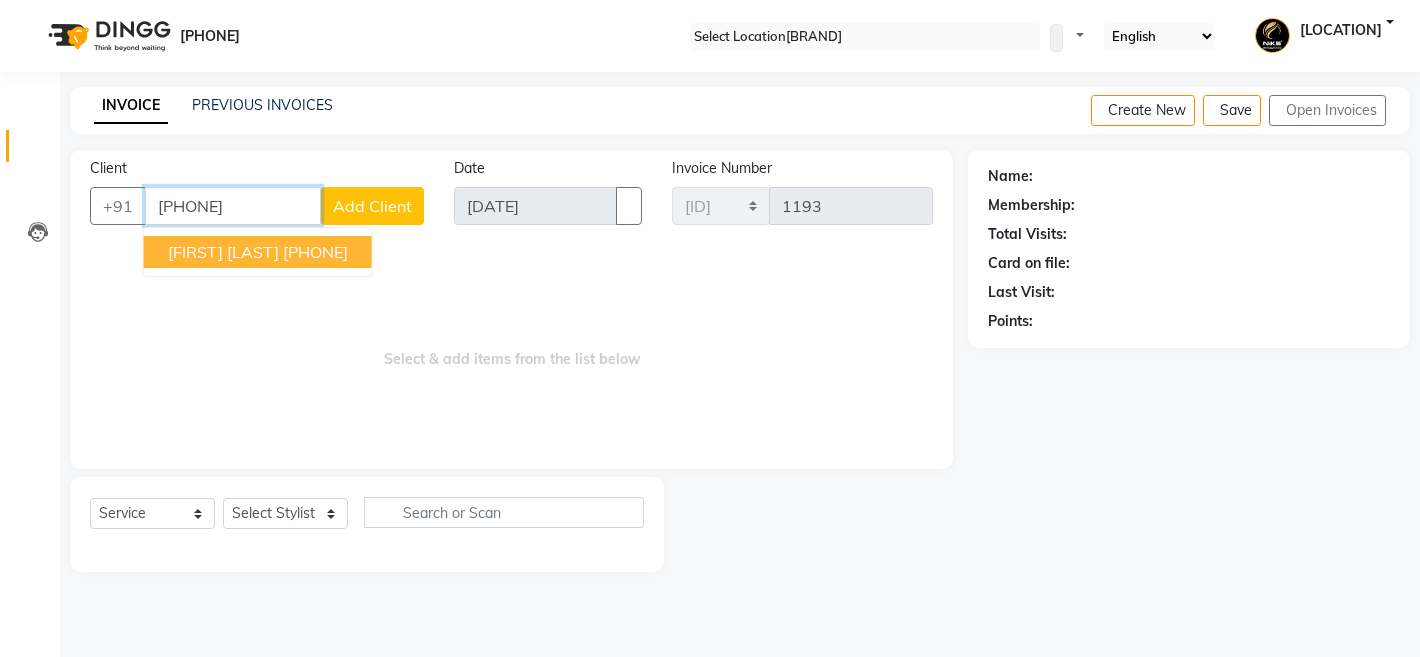 click on "[PHONE]" at bounding box center [315, 252] 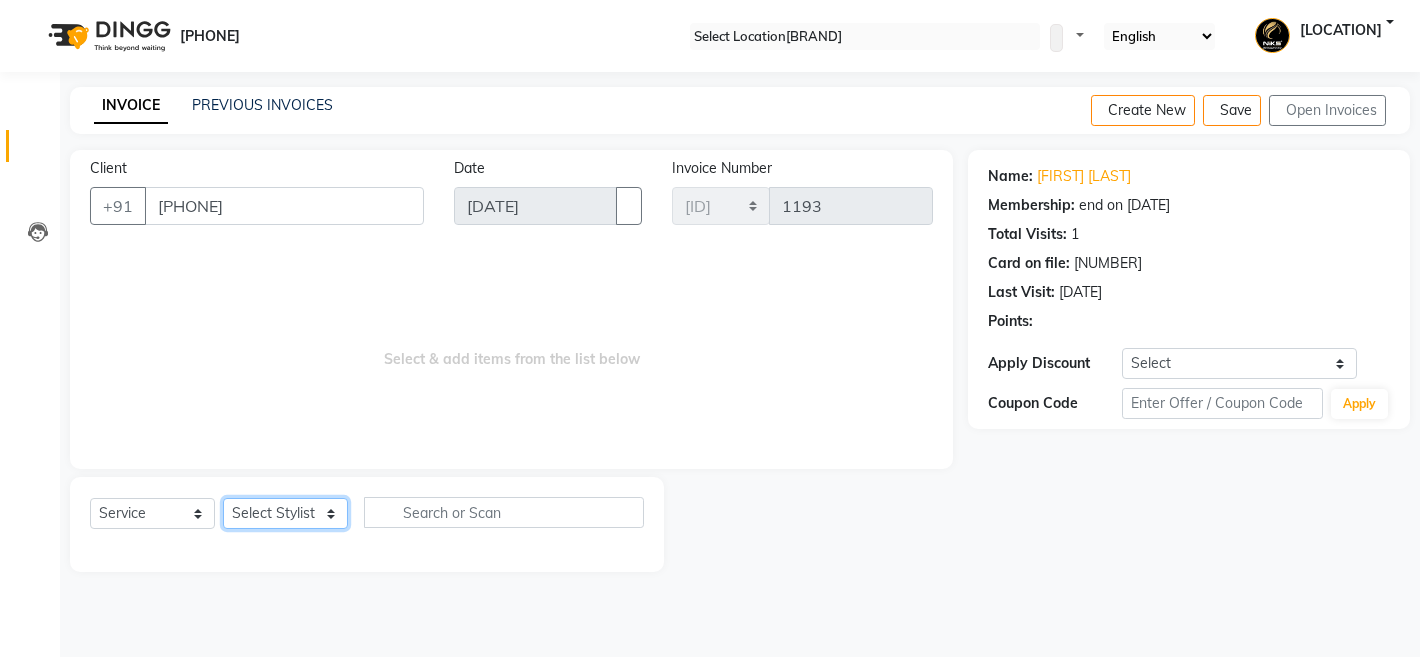 click on "Select Stylist [FIRST], [FIRST], [FIRST], [FIRST], [FIRST], [FIRST], [FIRST], [FIRST], [FIRST], [FIRST]" at bounding box center (285, 513) 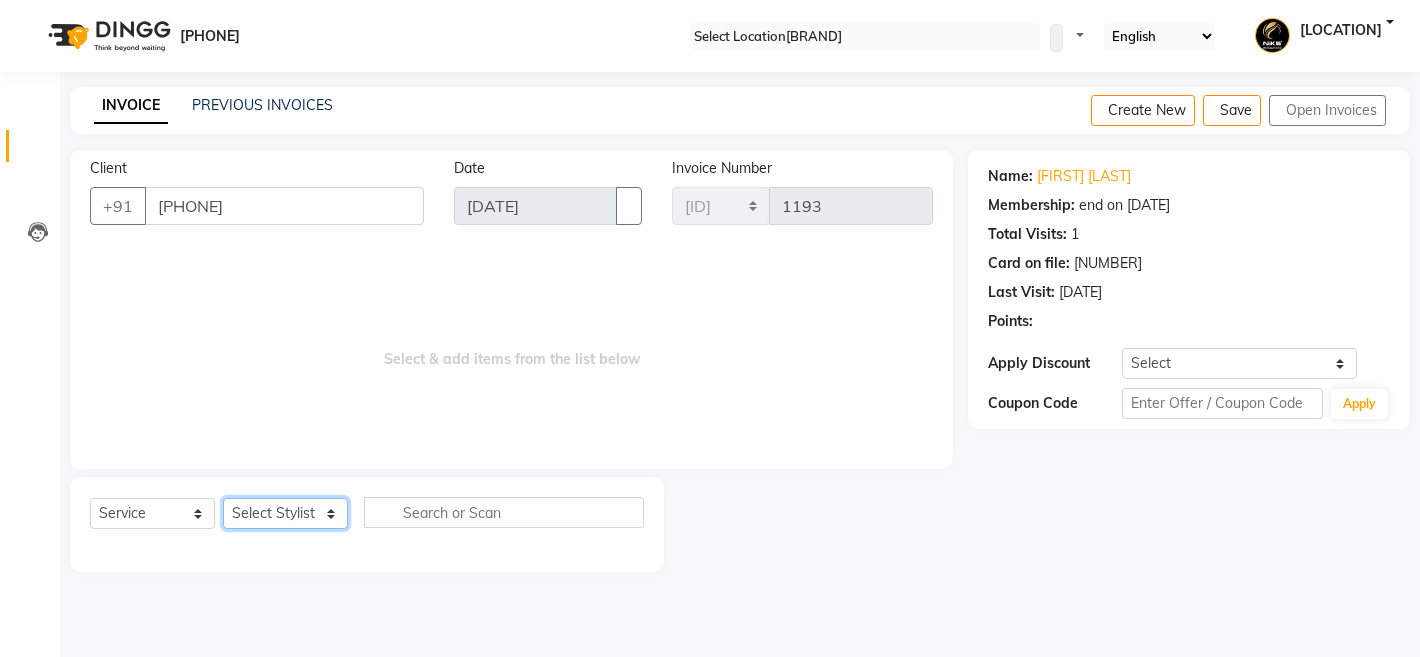 select on "22944" 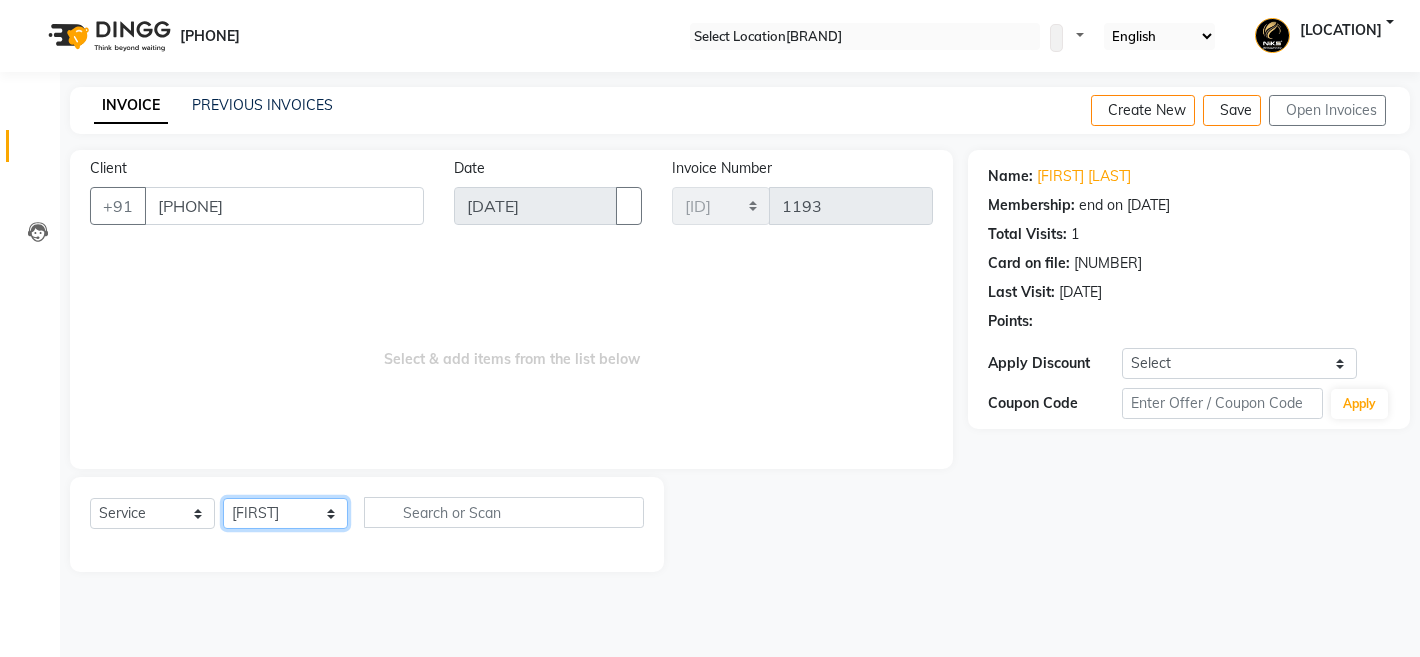 click on "Select Stylist [FIRST], [FIRST], [FIRST], [FIRST], [FIRST], [FIRST], [FIRST], [FIRST], [FIRST], [FIRST]" at bounding box center (285, 513) 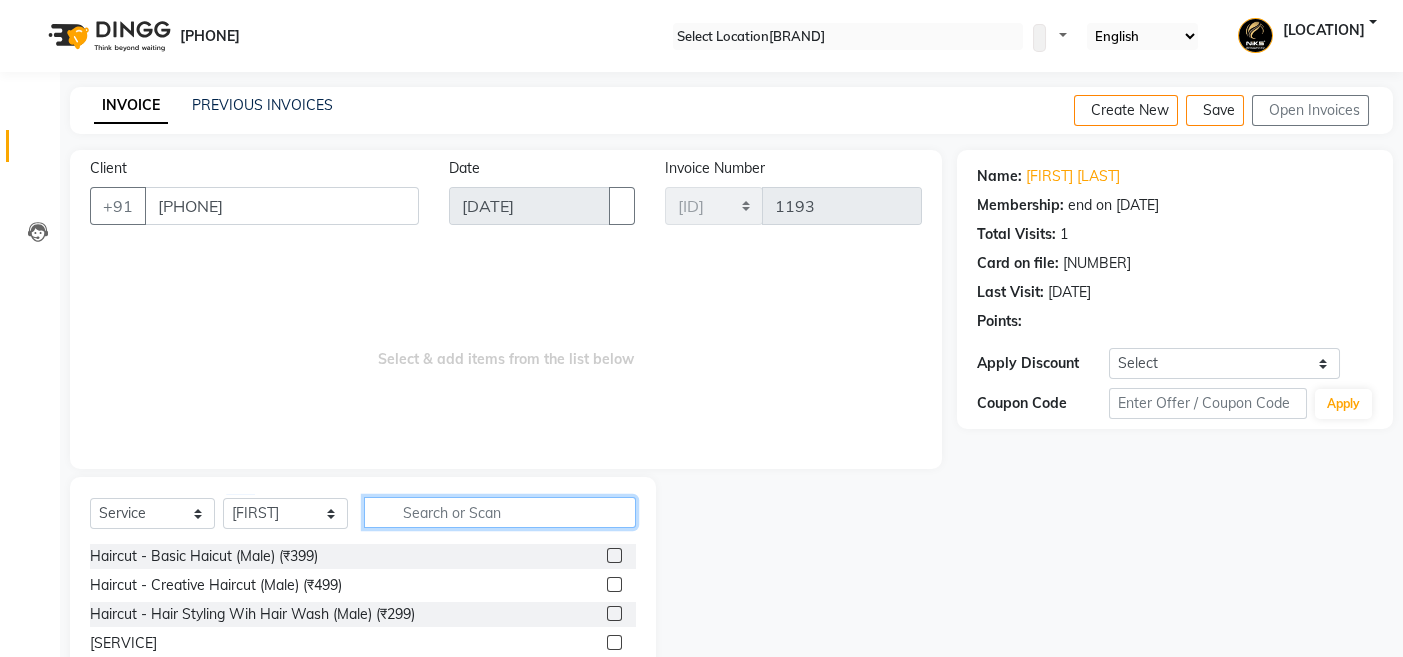 click at bounding box center [500, 512] 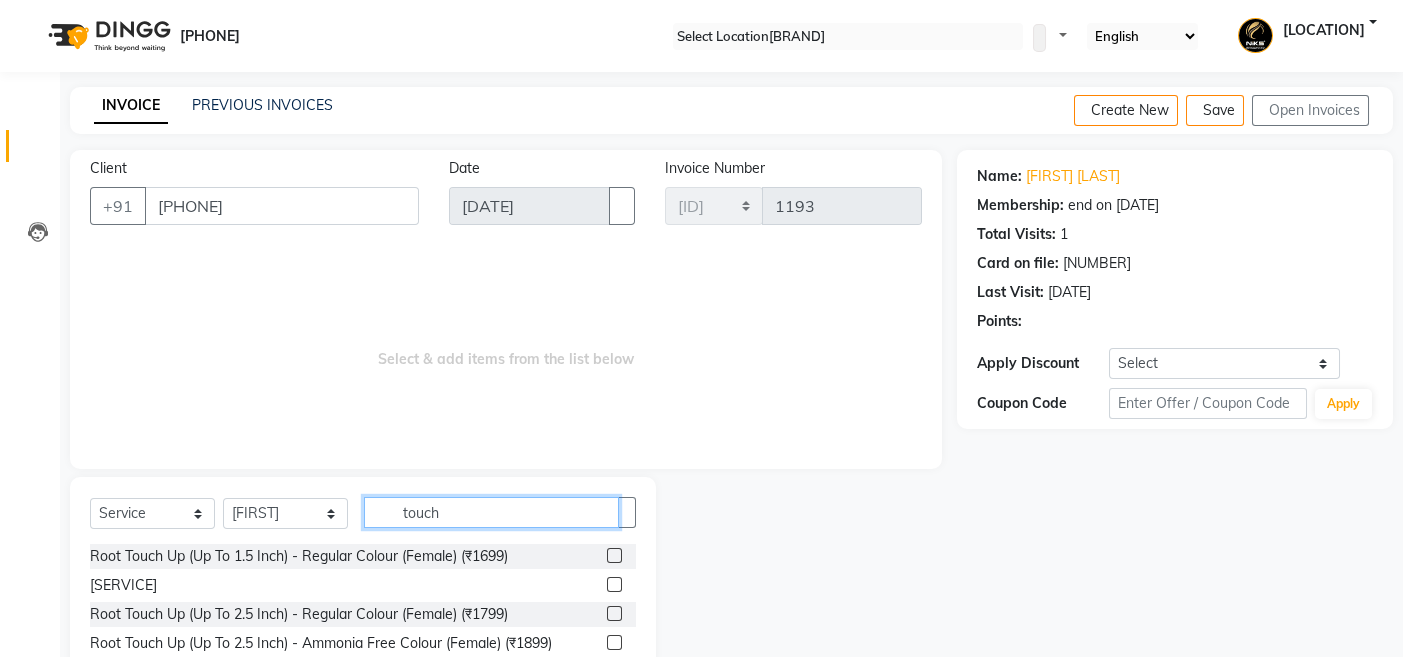 type on "touch" 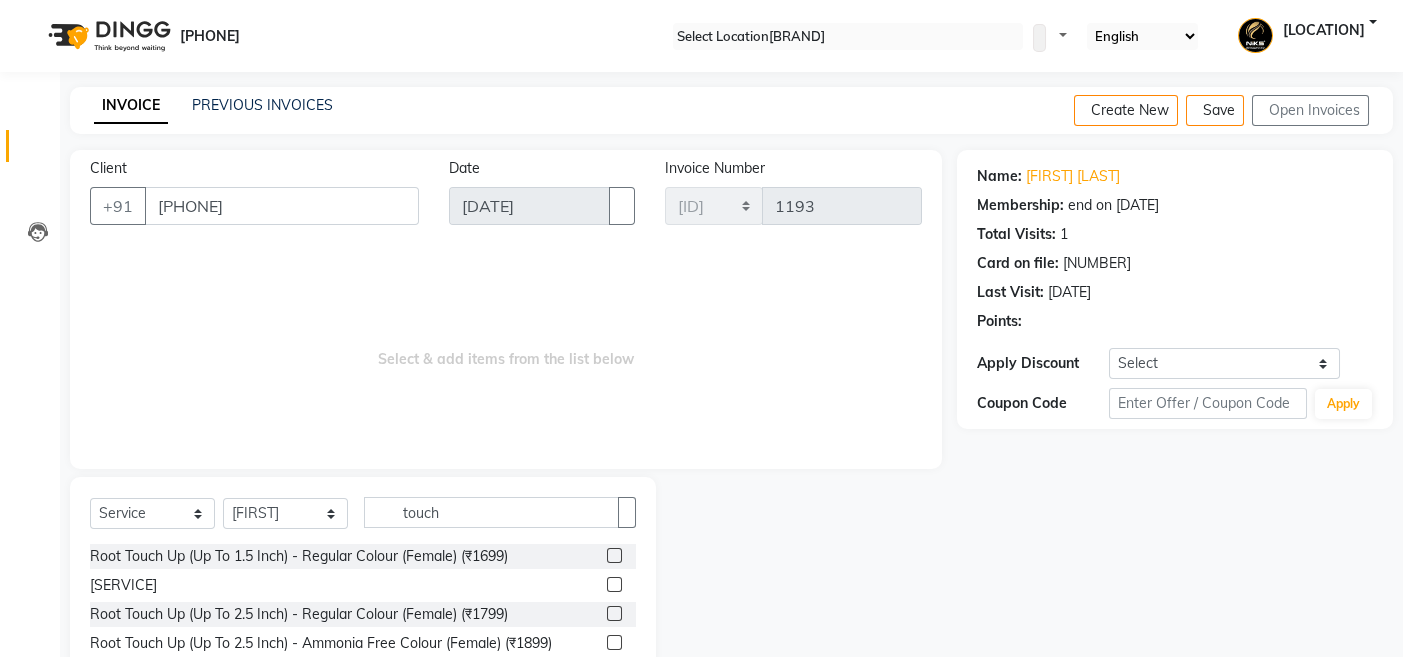 click at bounding box center [614, 613] 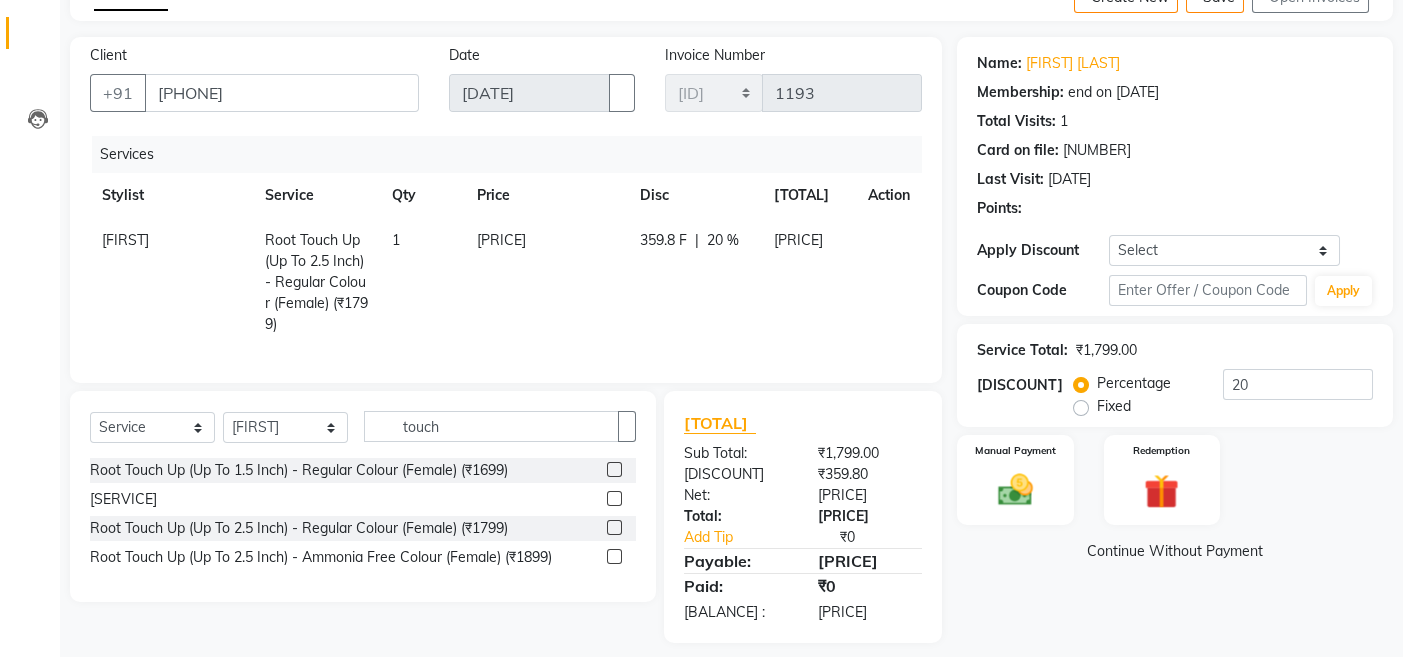 scroll, scrollTop: 144, scrollLeft: 0, axis: vertical 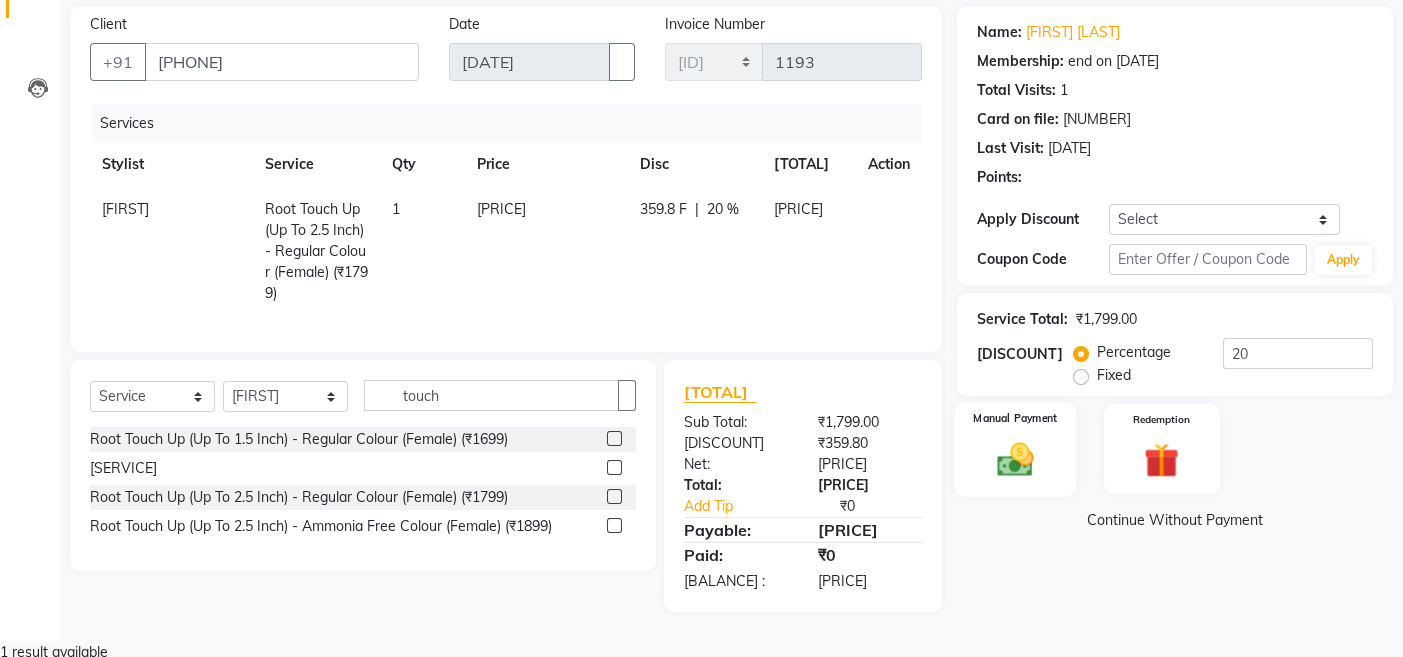 click at bounding box center [1015, 459] 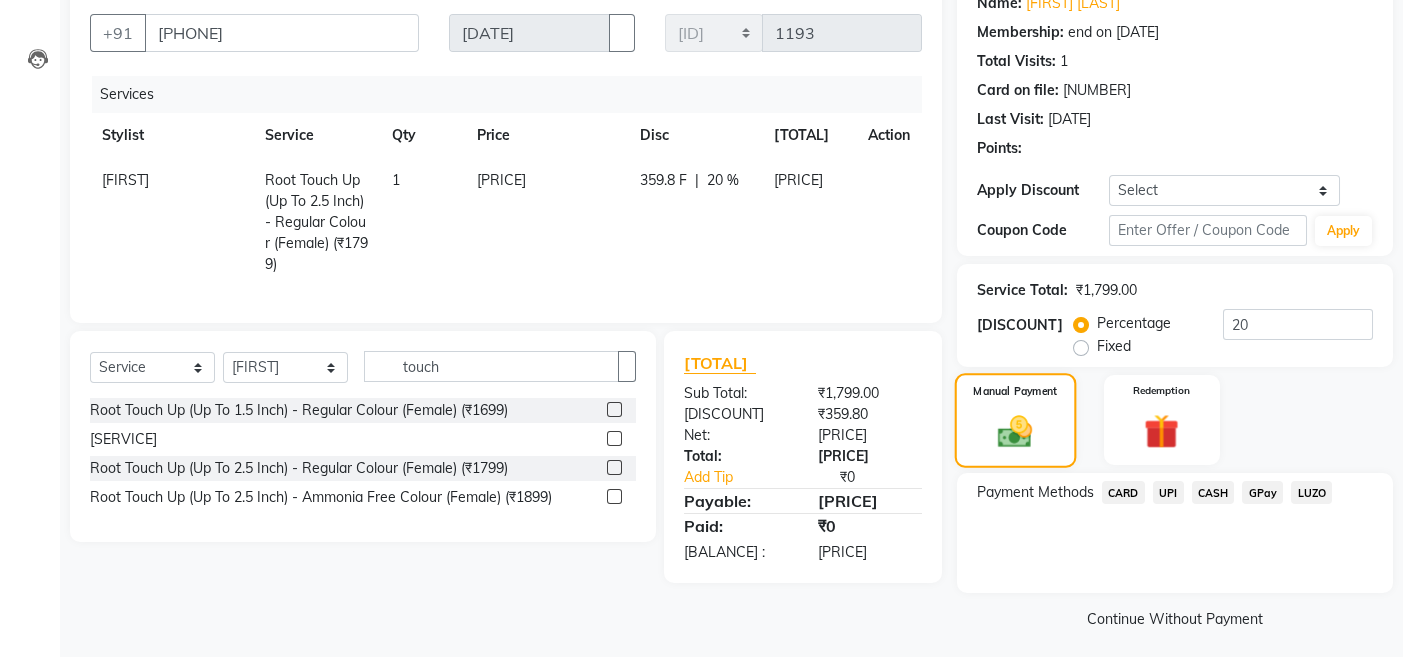 scroll, scrollTop: 186, scrollLeft: 0, axis: vertical 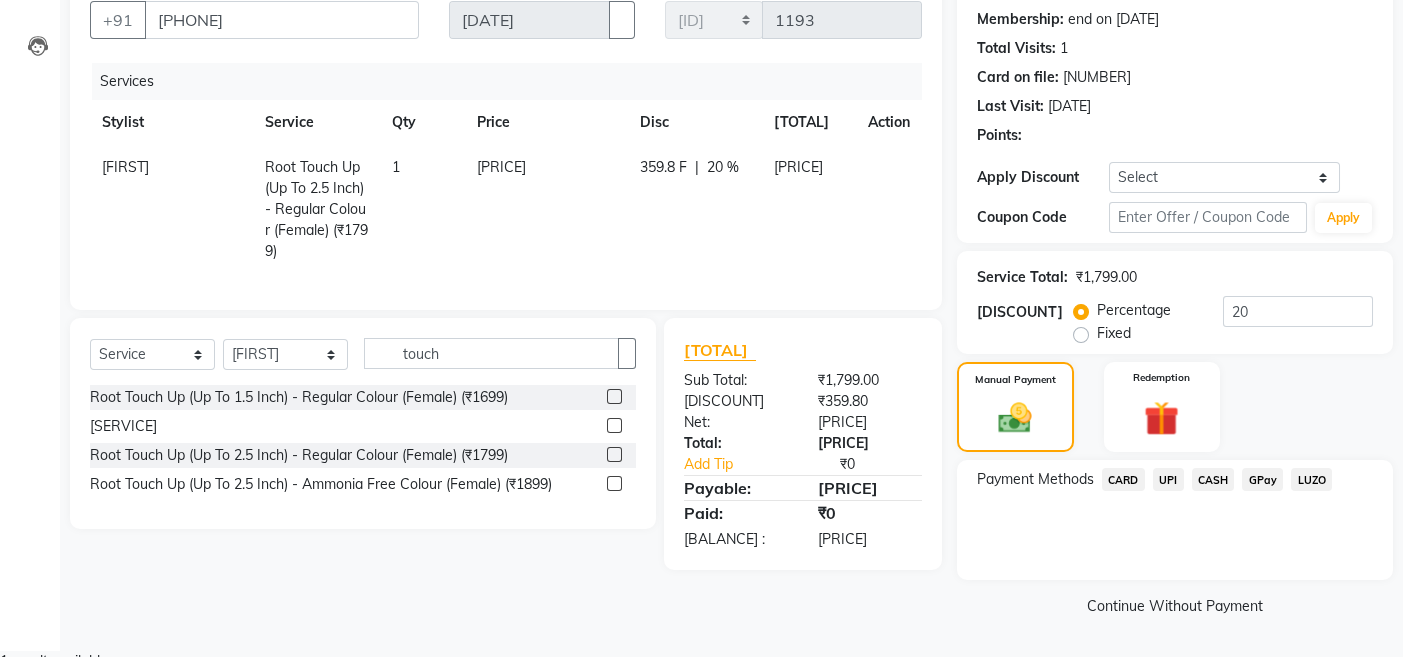 click on "UPI" at bounding box center [1123, 479] 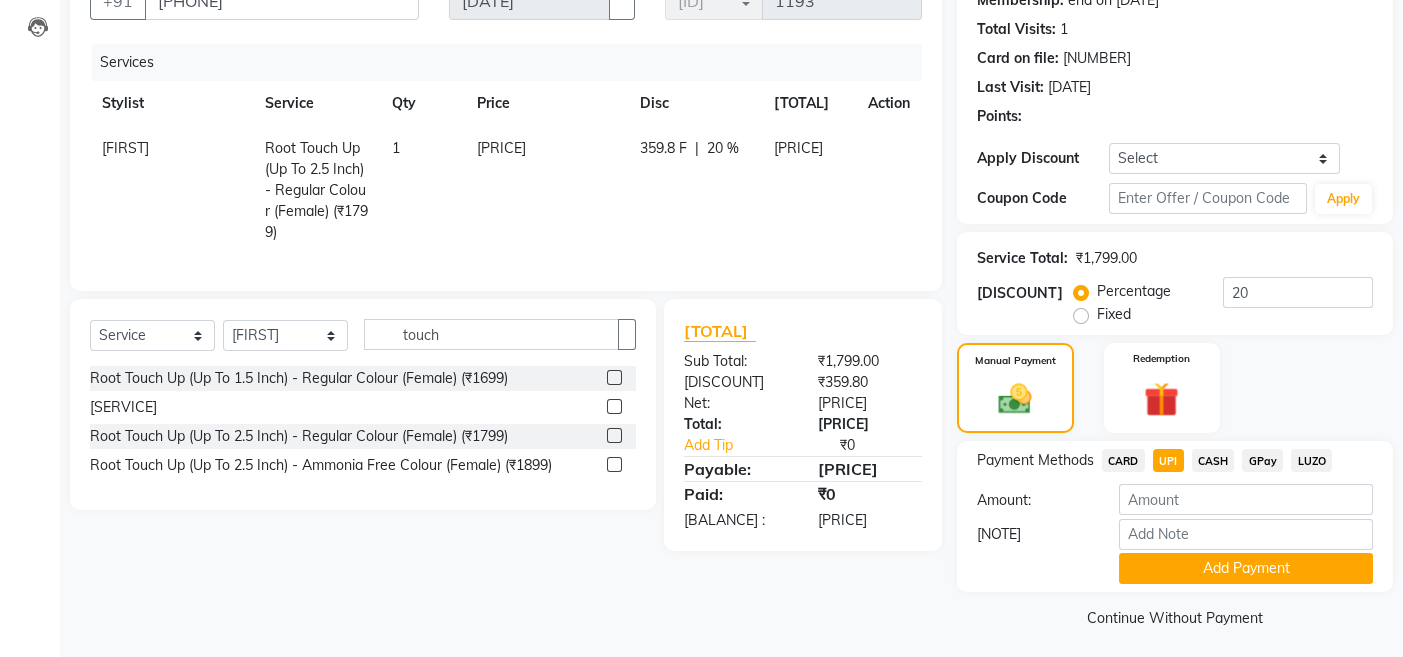 scroll, scrollTop: 215, scrollLeft: 0, axis: vertical 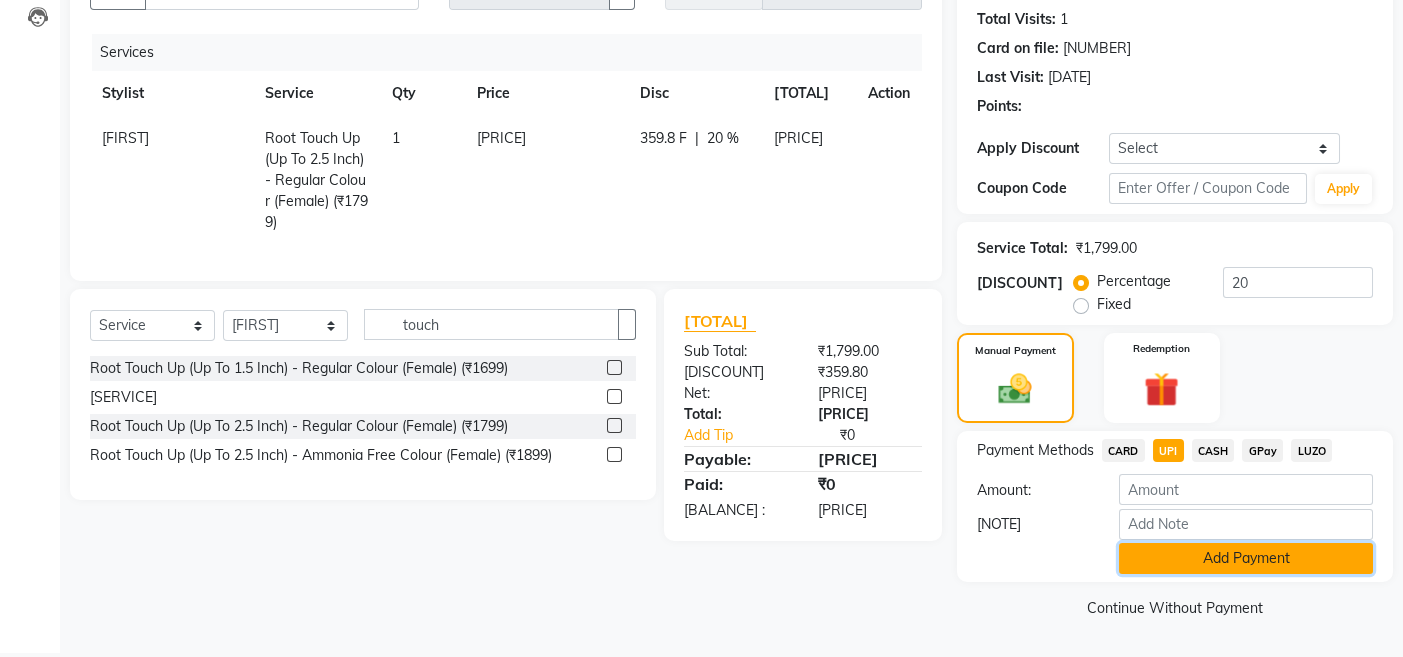 click on "Add Payment" at bounding box center [1246, 558] 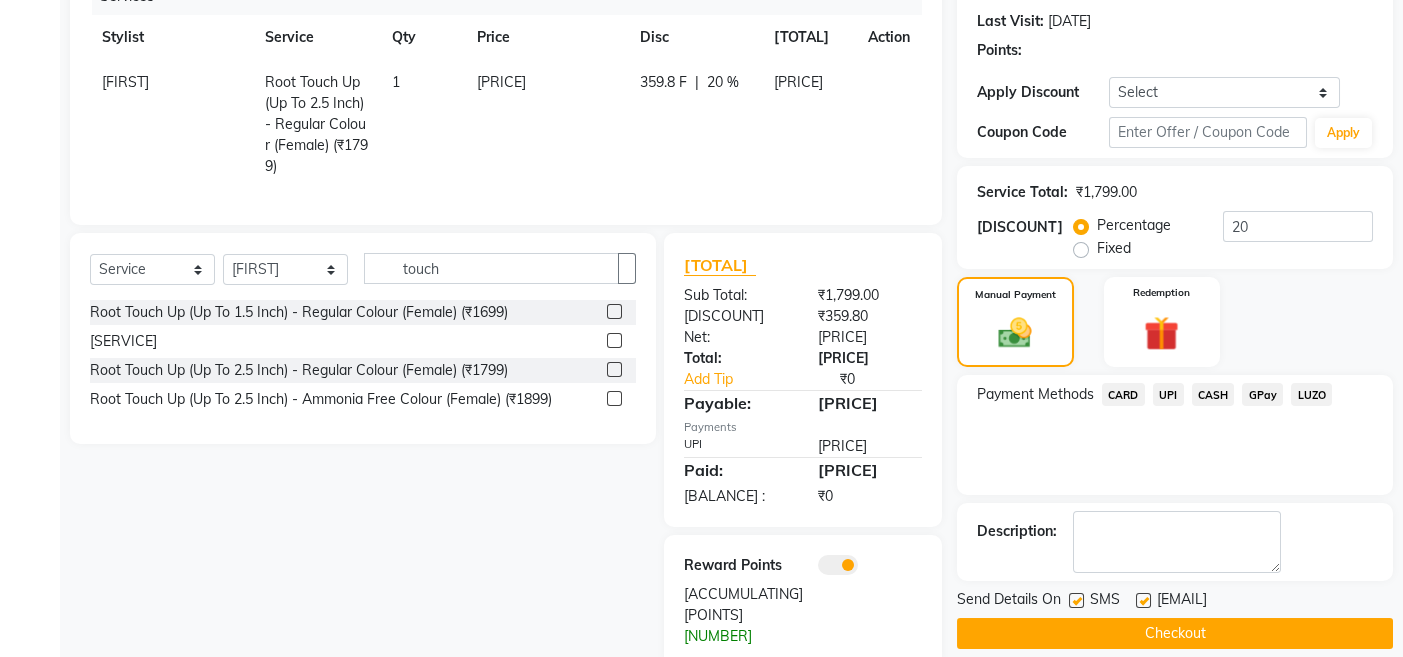 scroll, scrollTop: 298, scrollLeft: 0, axis: vertical 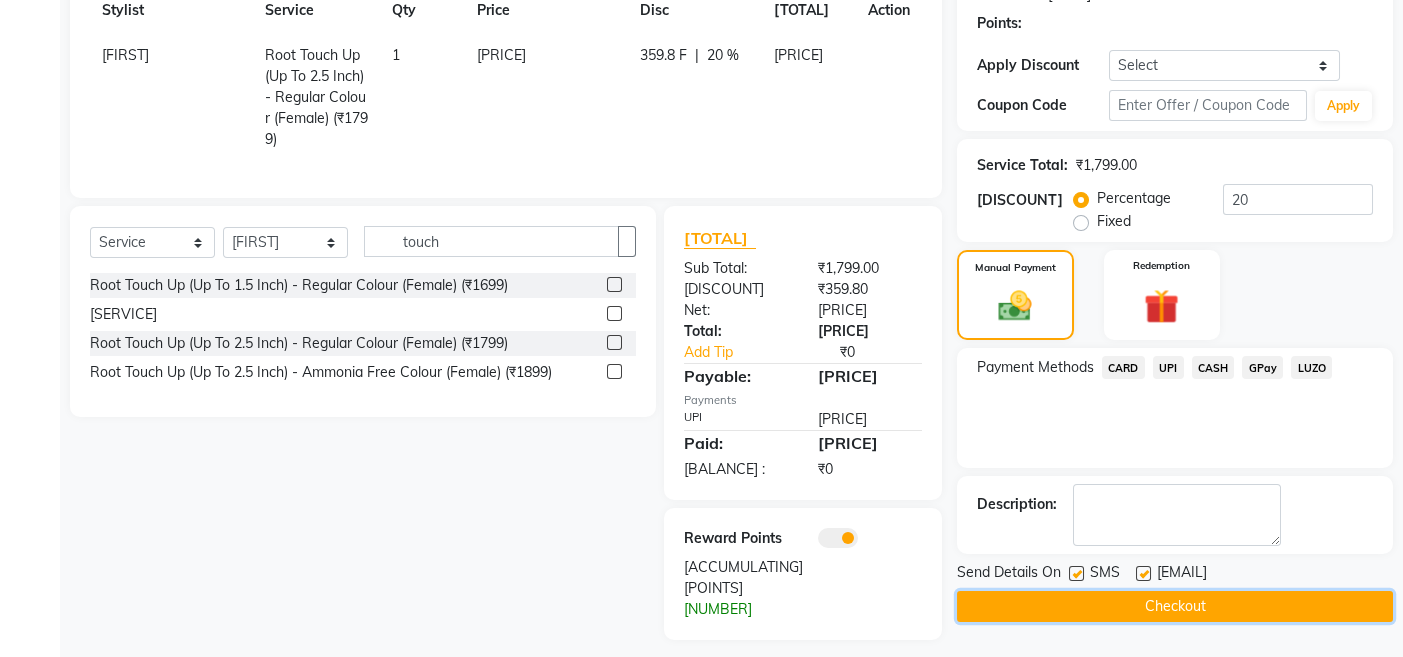click on "Checkout" at bounding box center (1175, 606) 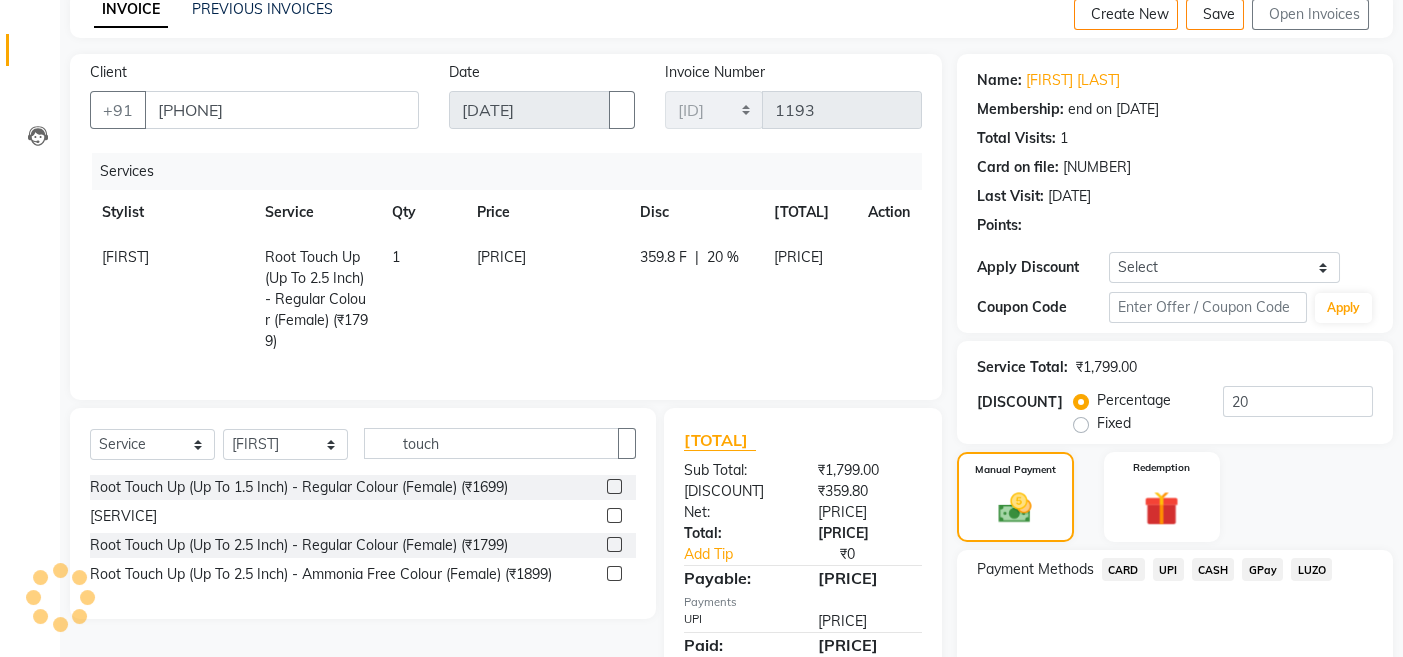 scroll, scrollTop: 0, scrollLeft: 0, axis: both 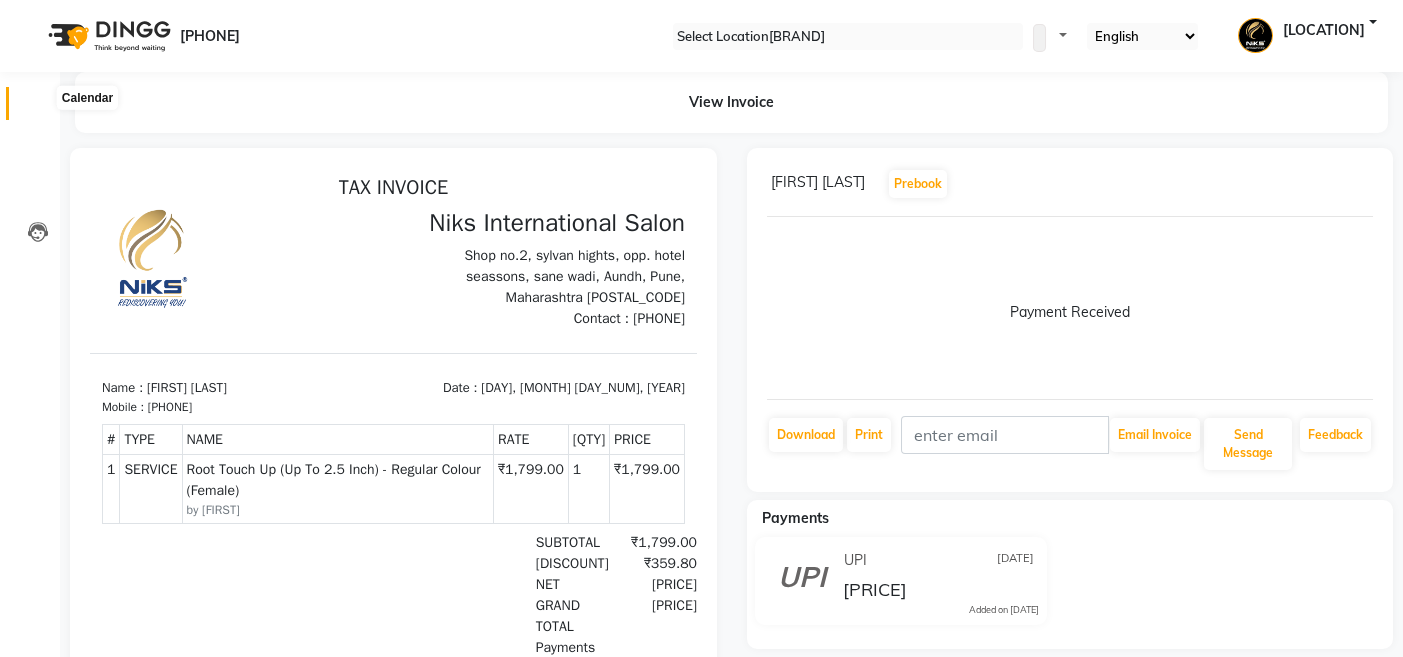 click at bounding box center [37, 108] 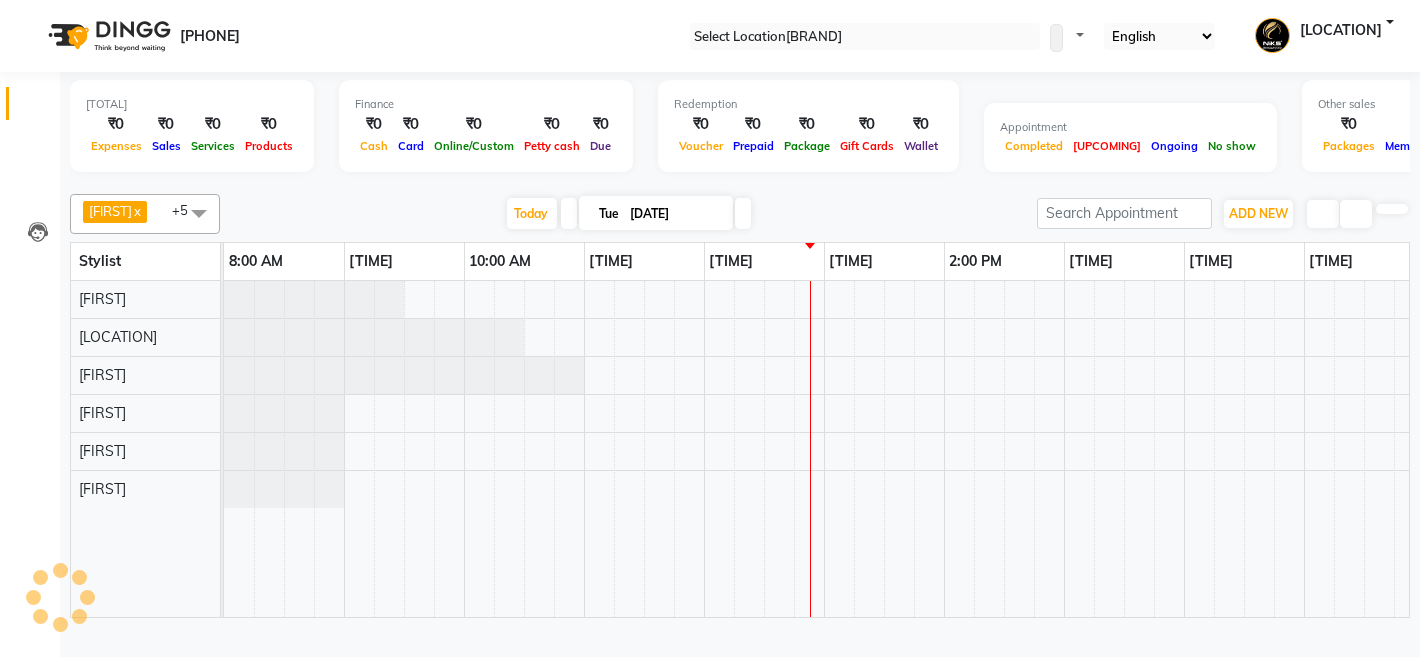 scroll, scrollTop: 0, scrollLeft: 0, axis: both 